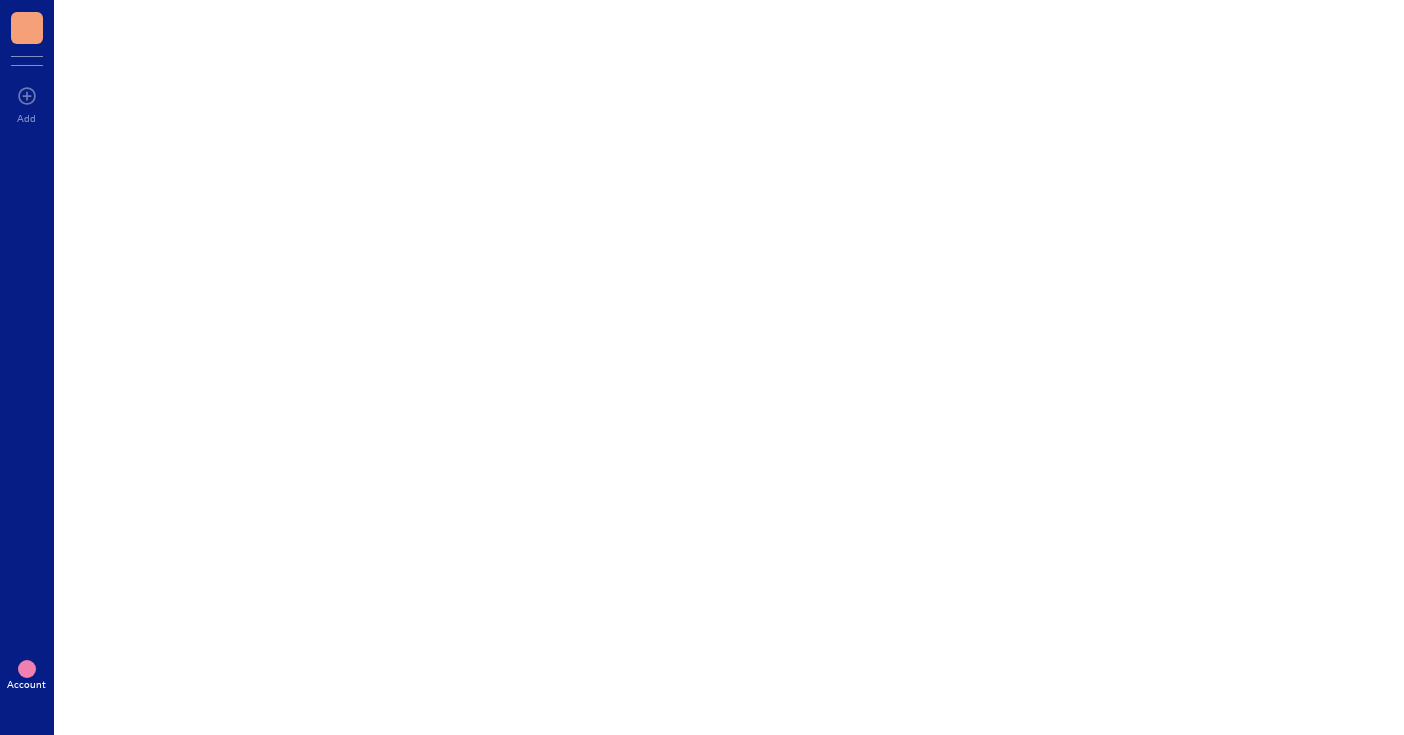 scroll, scrollTop: 0, scrollLeft: 0, axis: both 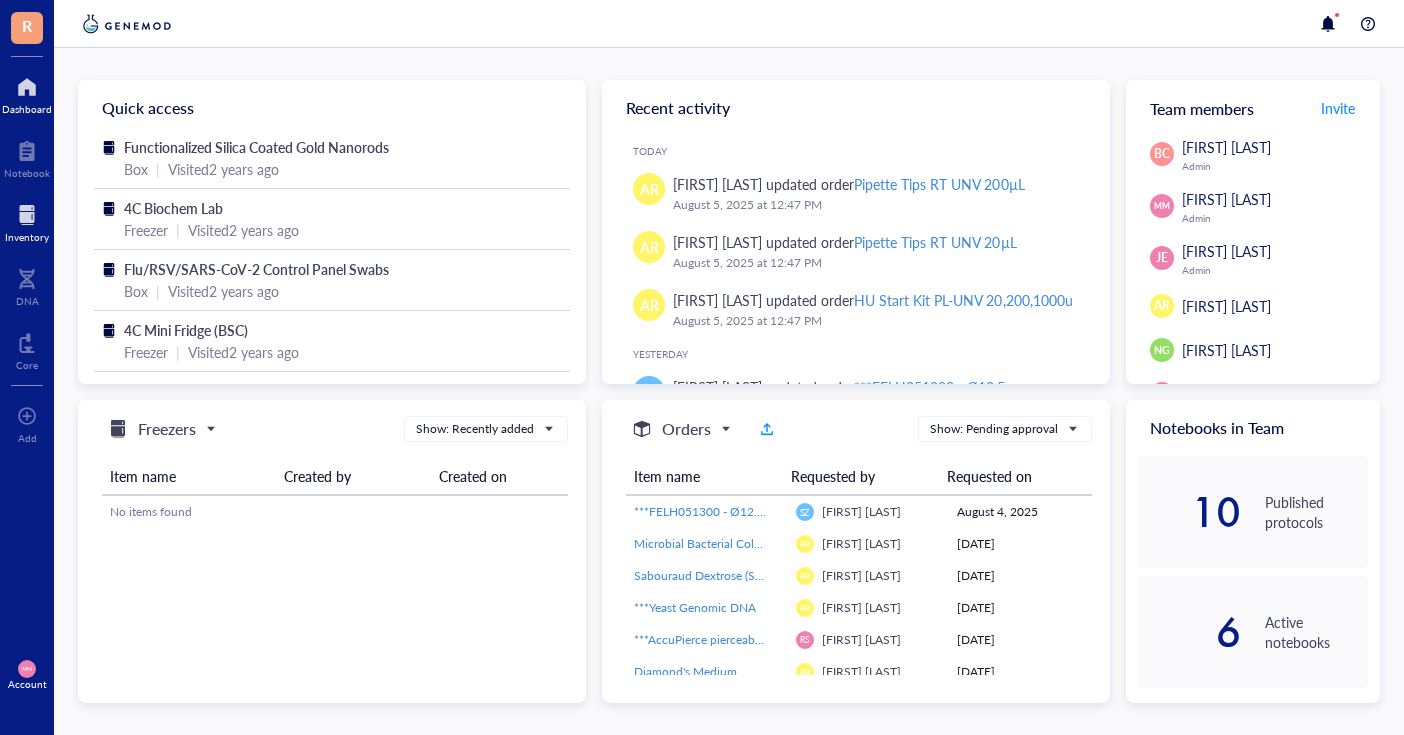 click at bounding box center [27, 215] 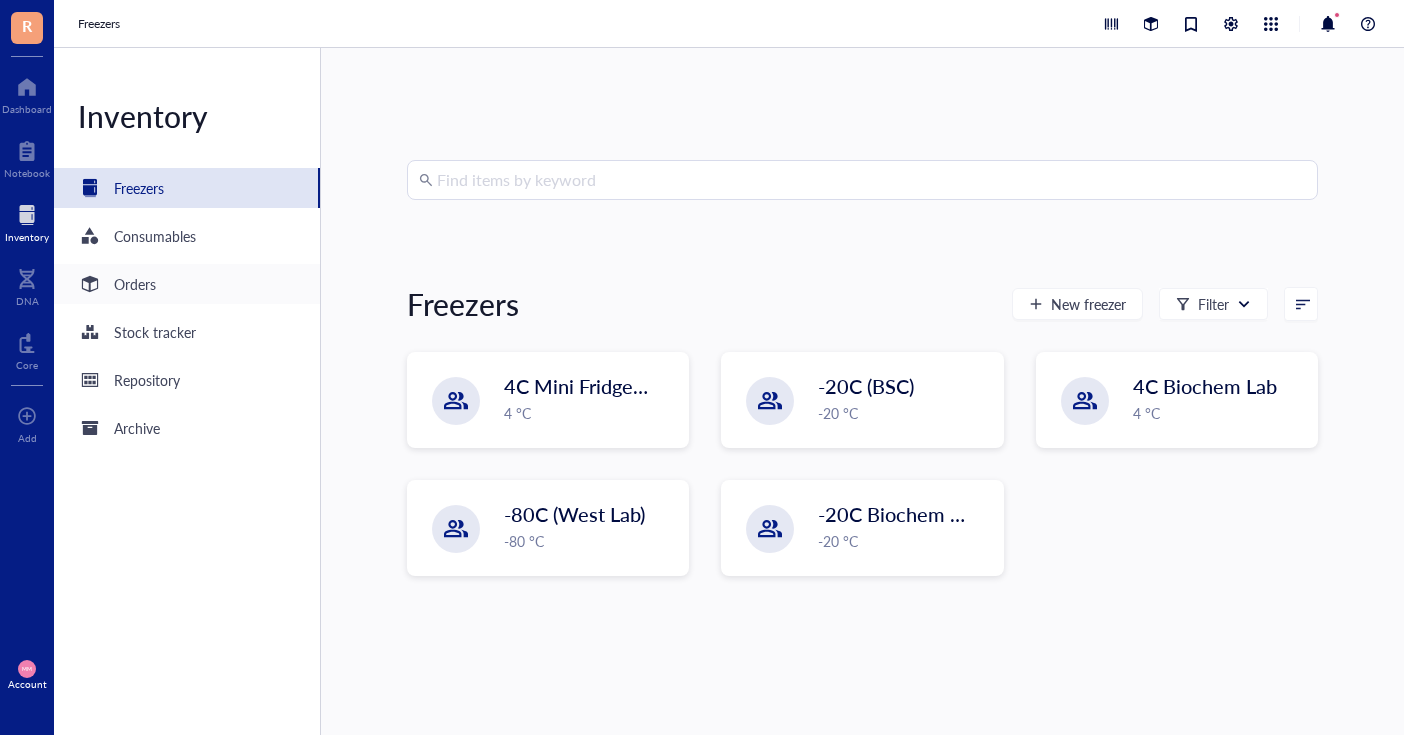 click on "Orders" at bounding box center [187, 284] 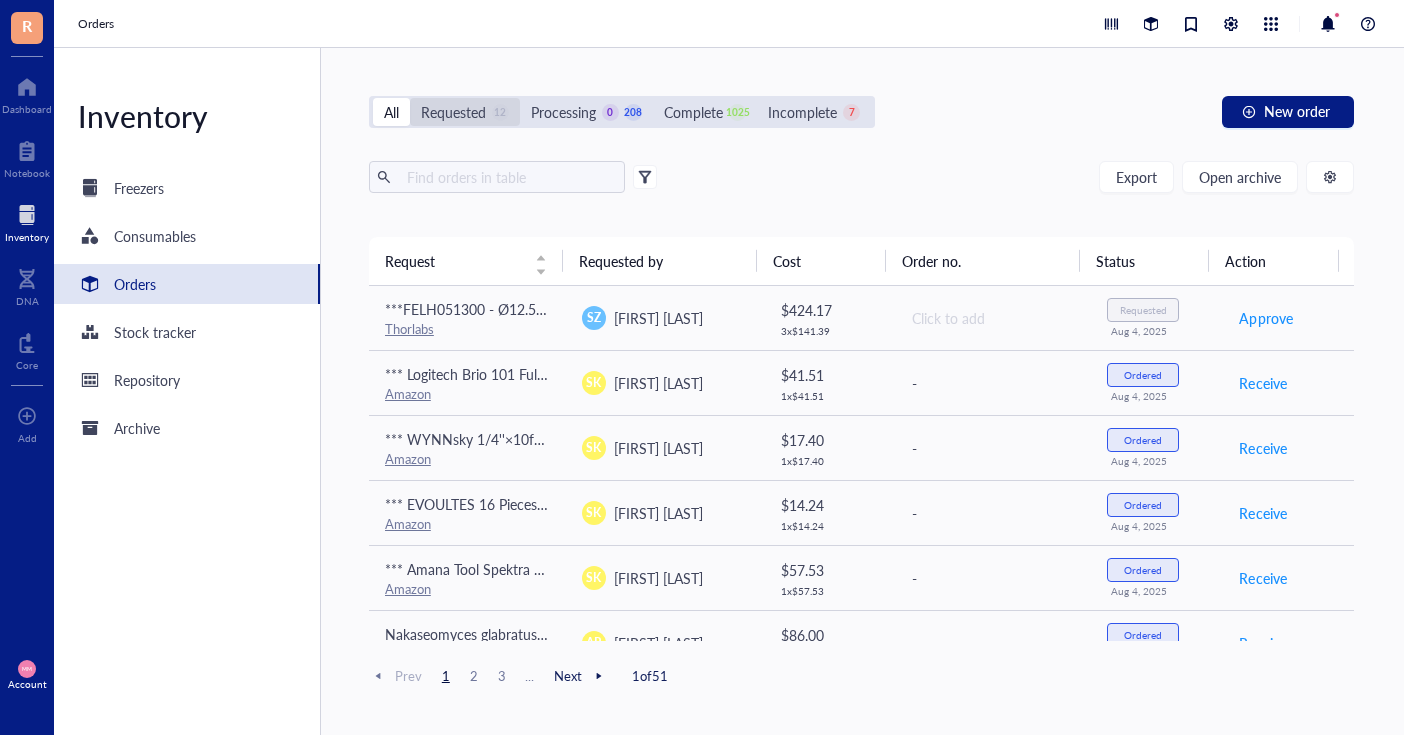 click on "Requested" at bounding box center [453, 112] 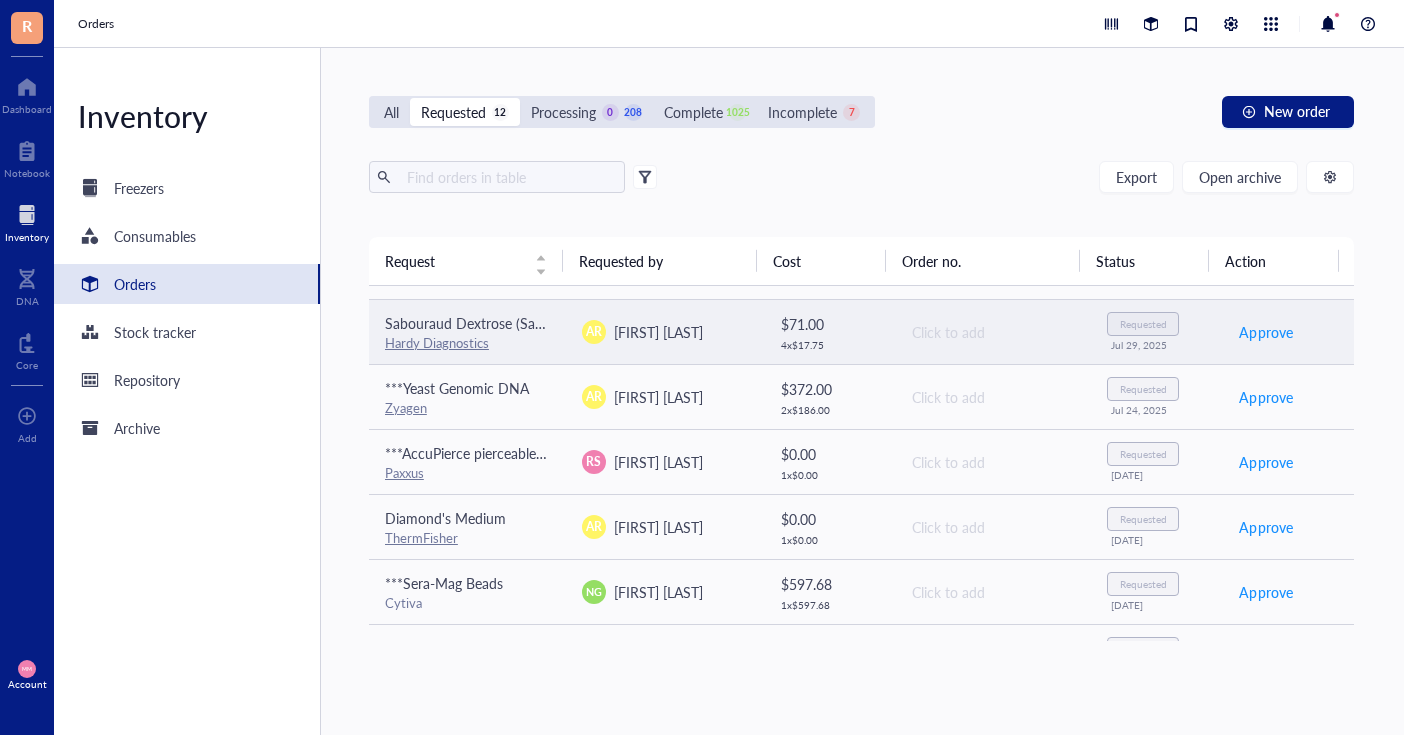 scroll, scrollTop: 0, scrollLeft: 0, axis: both 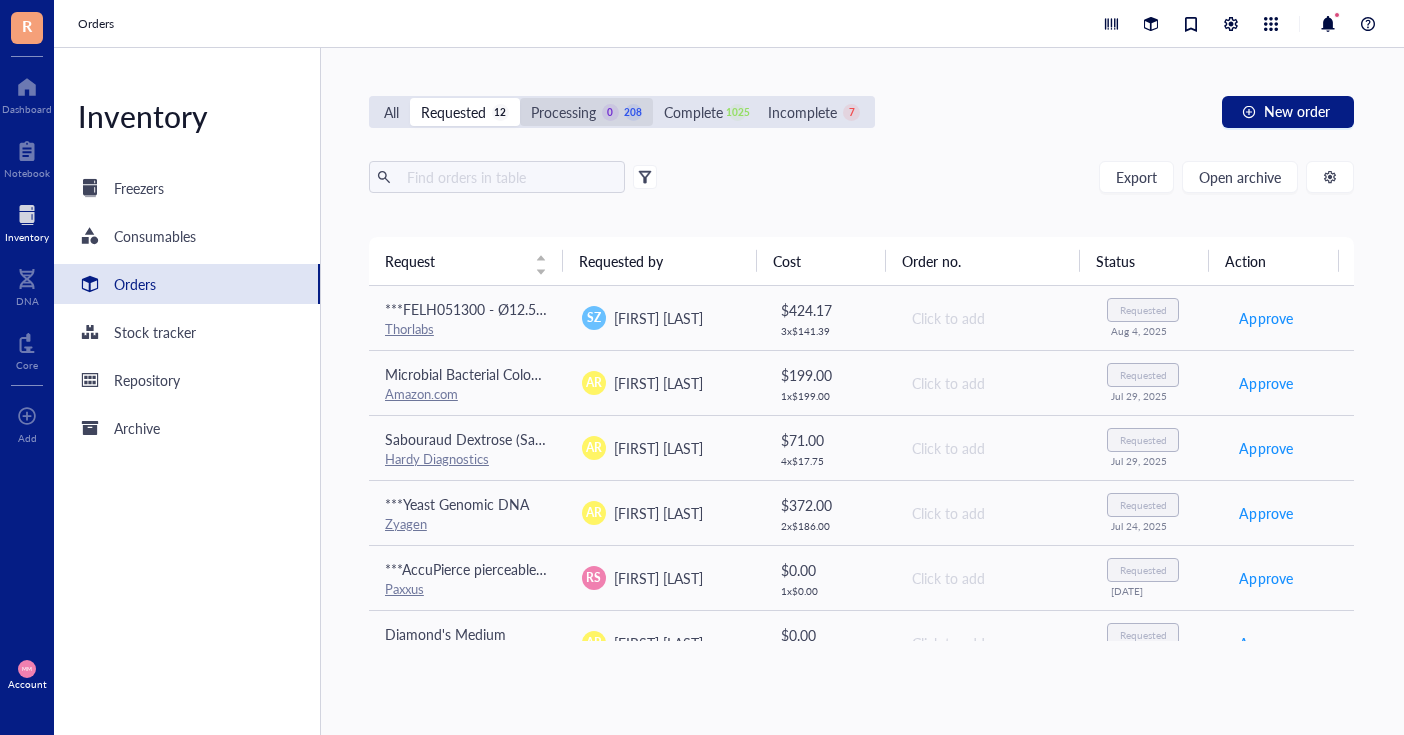 click on "Processing" at bounding box center [563, 112] 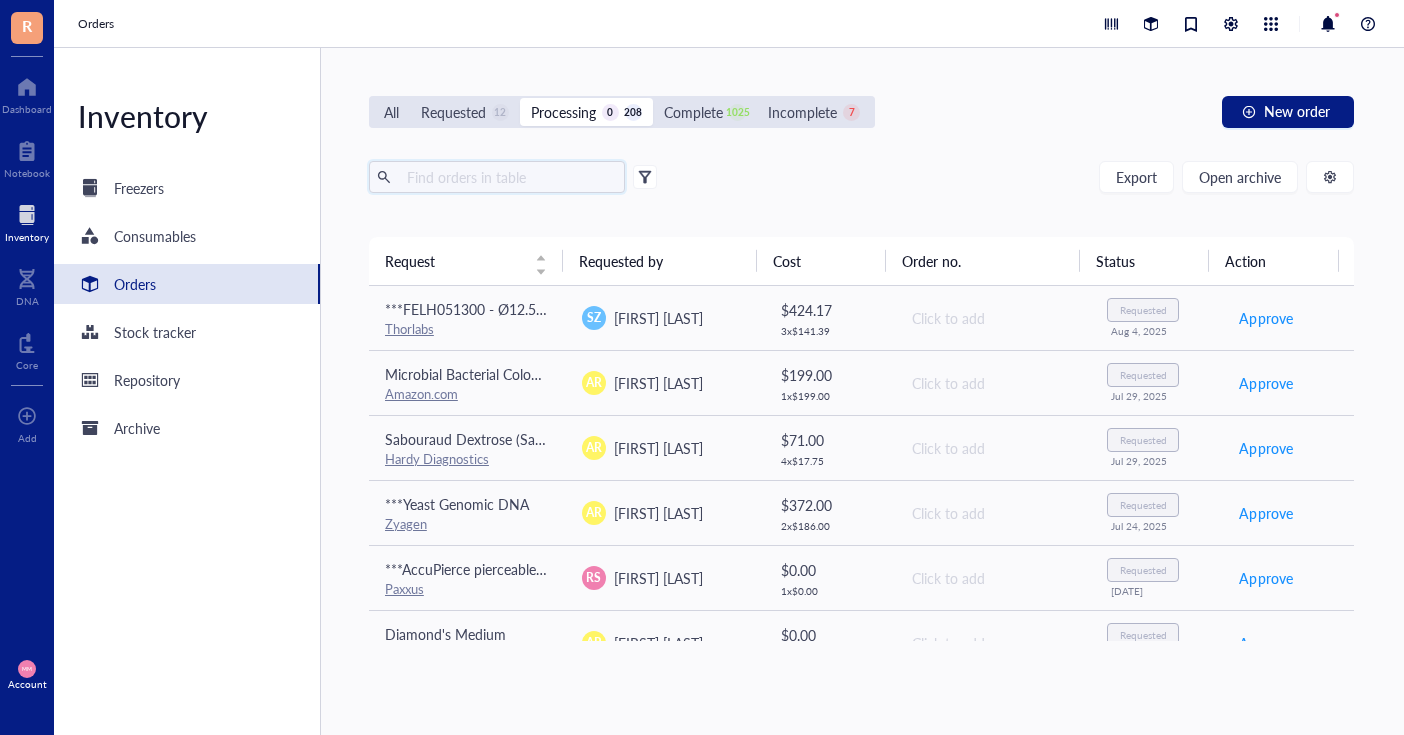 click at bounding box center (508, 177) 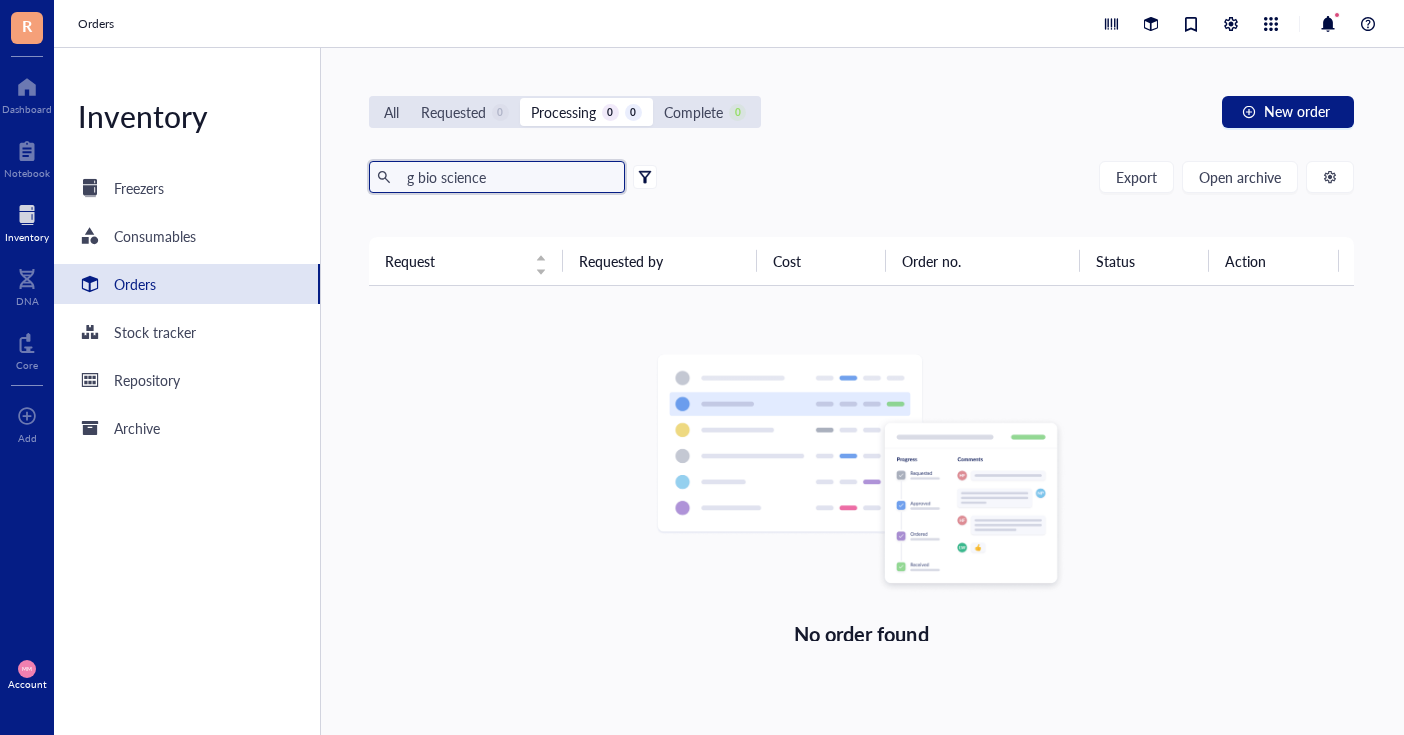 click at bounding box center (645, 177) 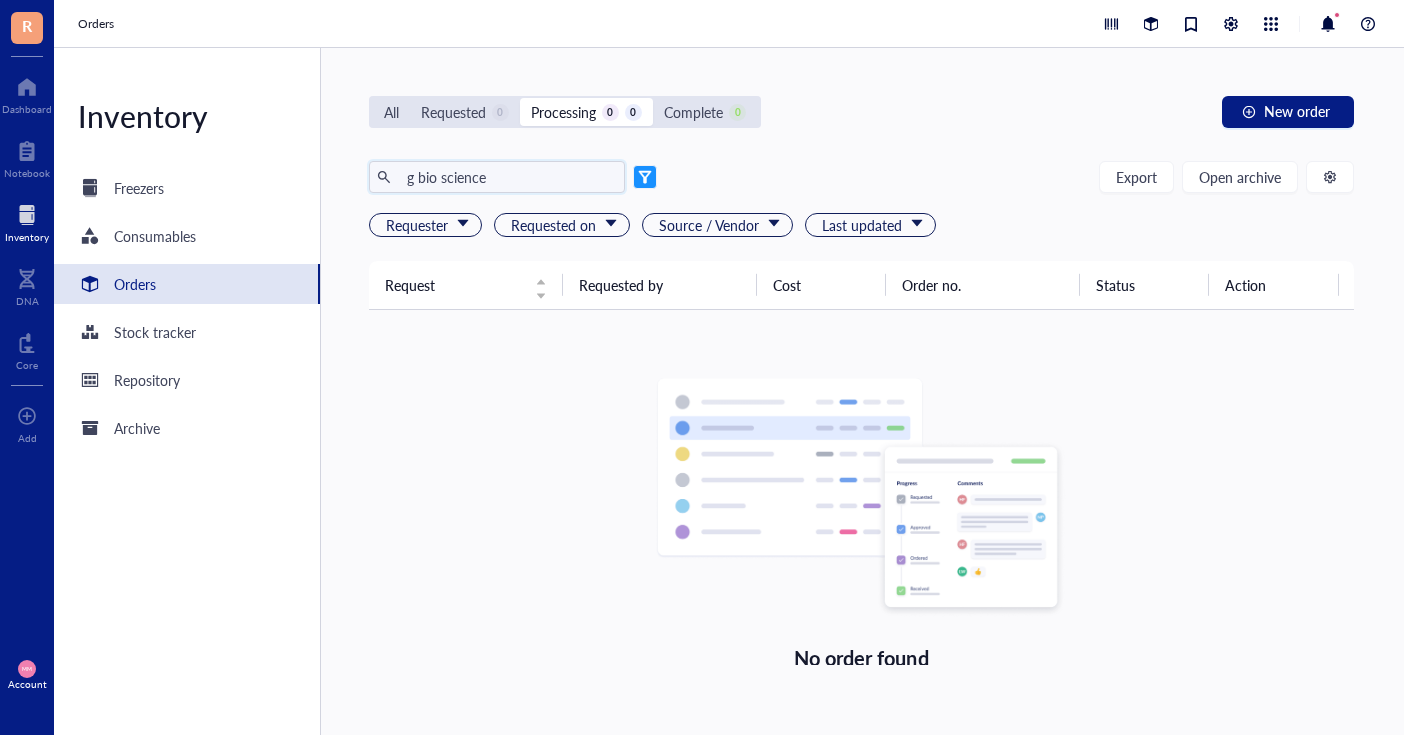 click on "g bio science" at bounding box center (508, 177) 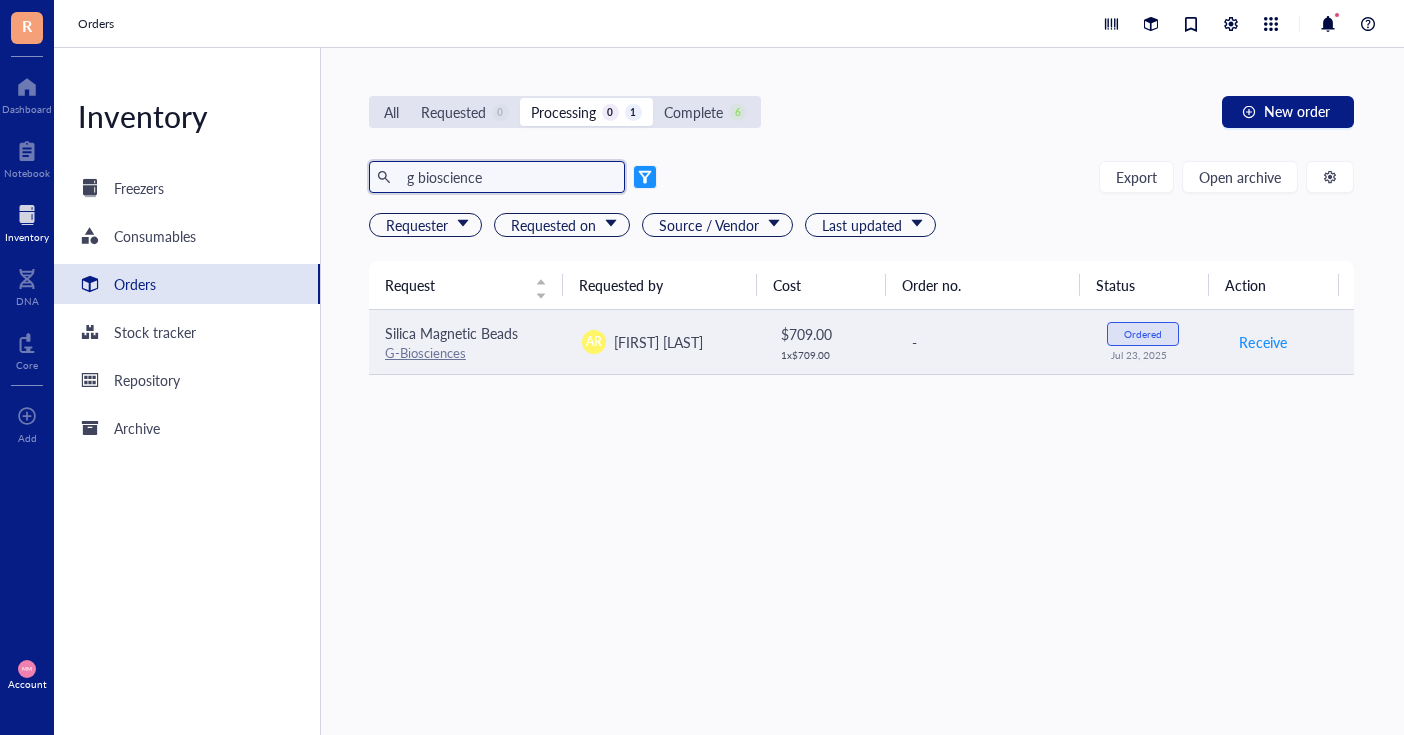 type on "g bioscience" 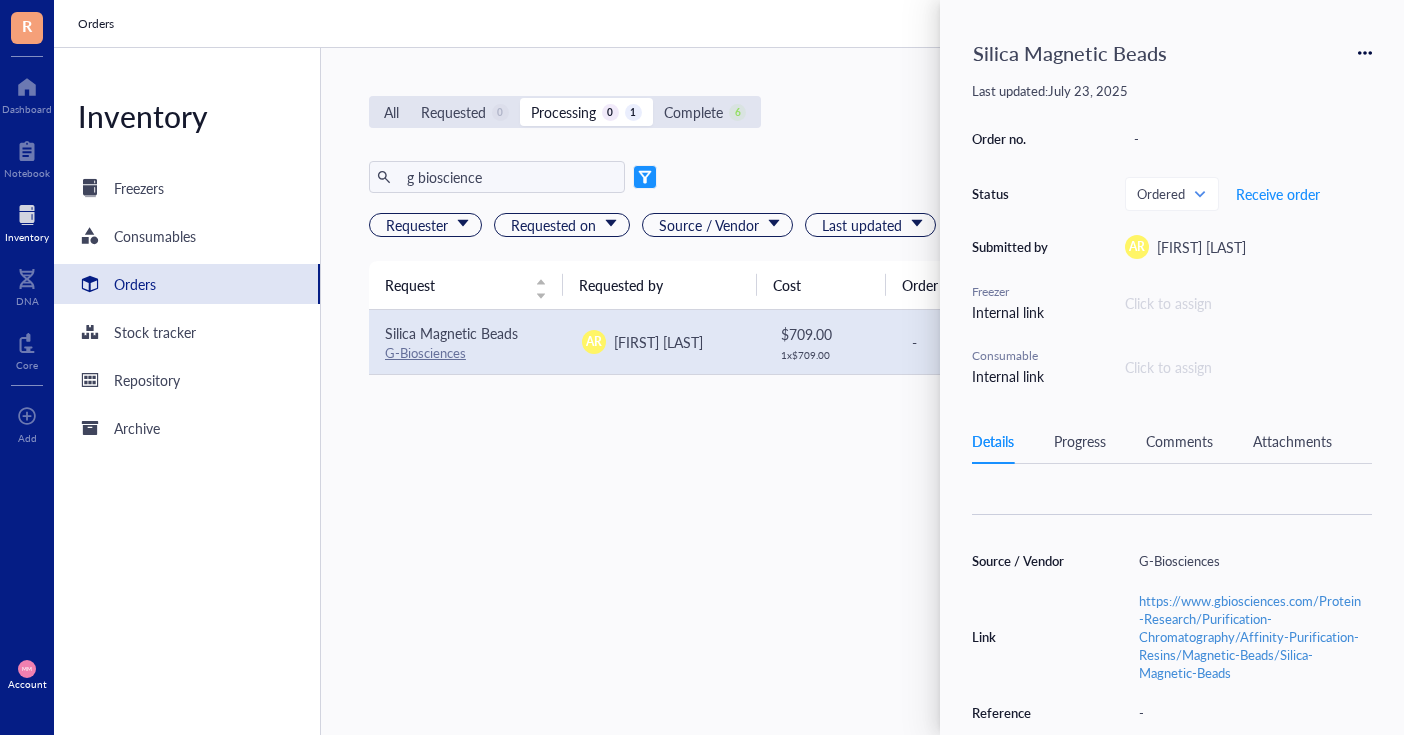 scroll, scrollTop: 152, scrollLeft: 0, axis: vertical 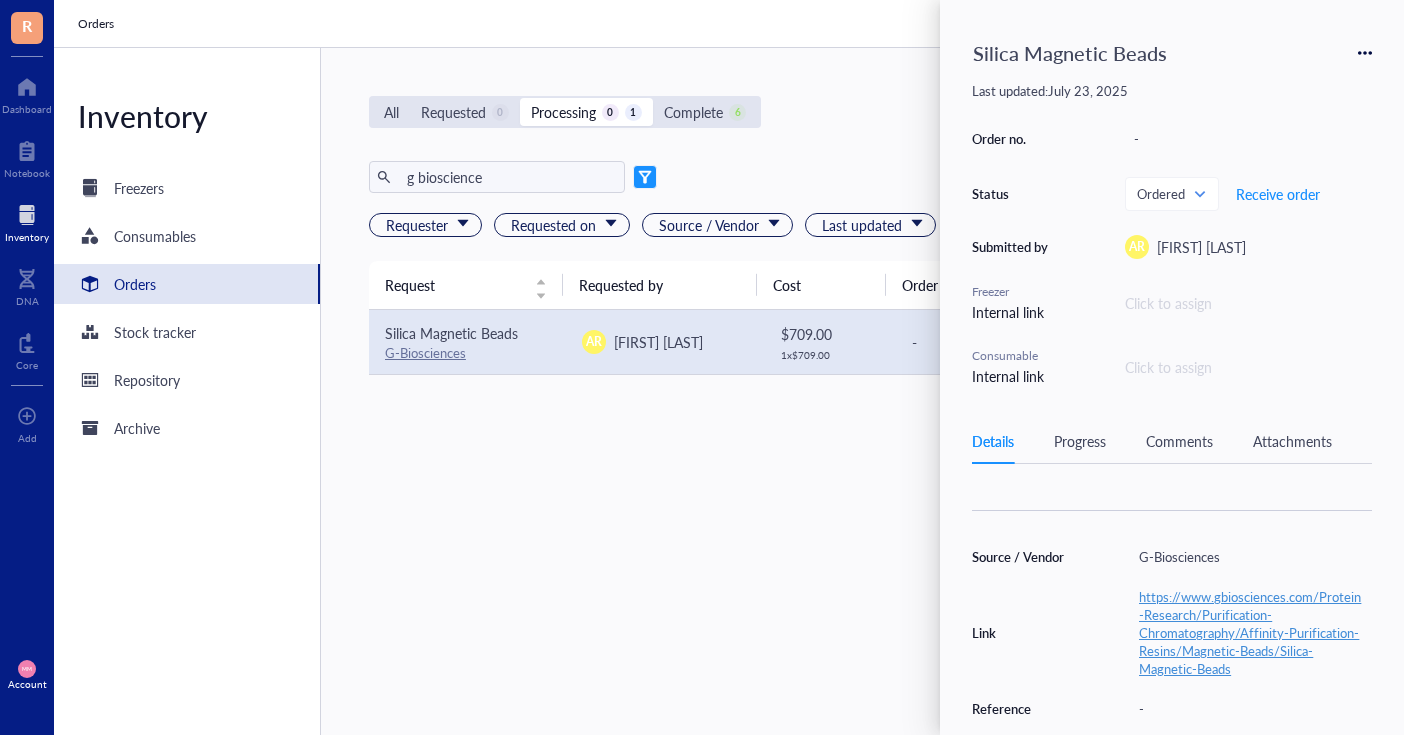 click on "https://www.gbiosciences.com/Protein-Research/Purification-Chromatography/Affinity-Purification-Resins/Magnetic-Beads/Silica-Magnetic-Beads" at bounding box center [1250, 632] 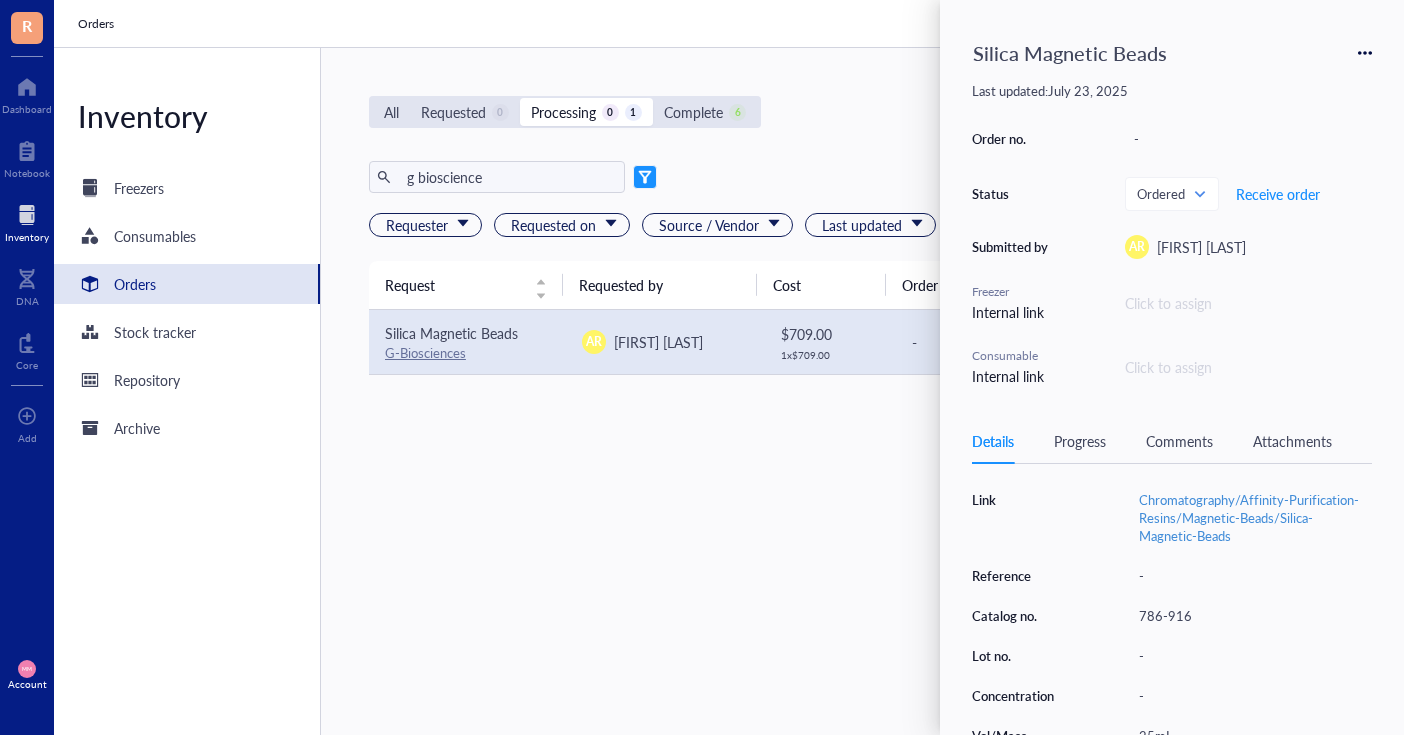 scroll, scrollTop: 288, scrollLeft: 0, axis: vertical 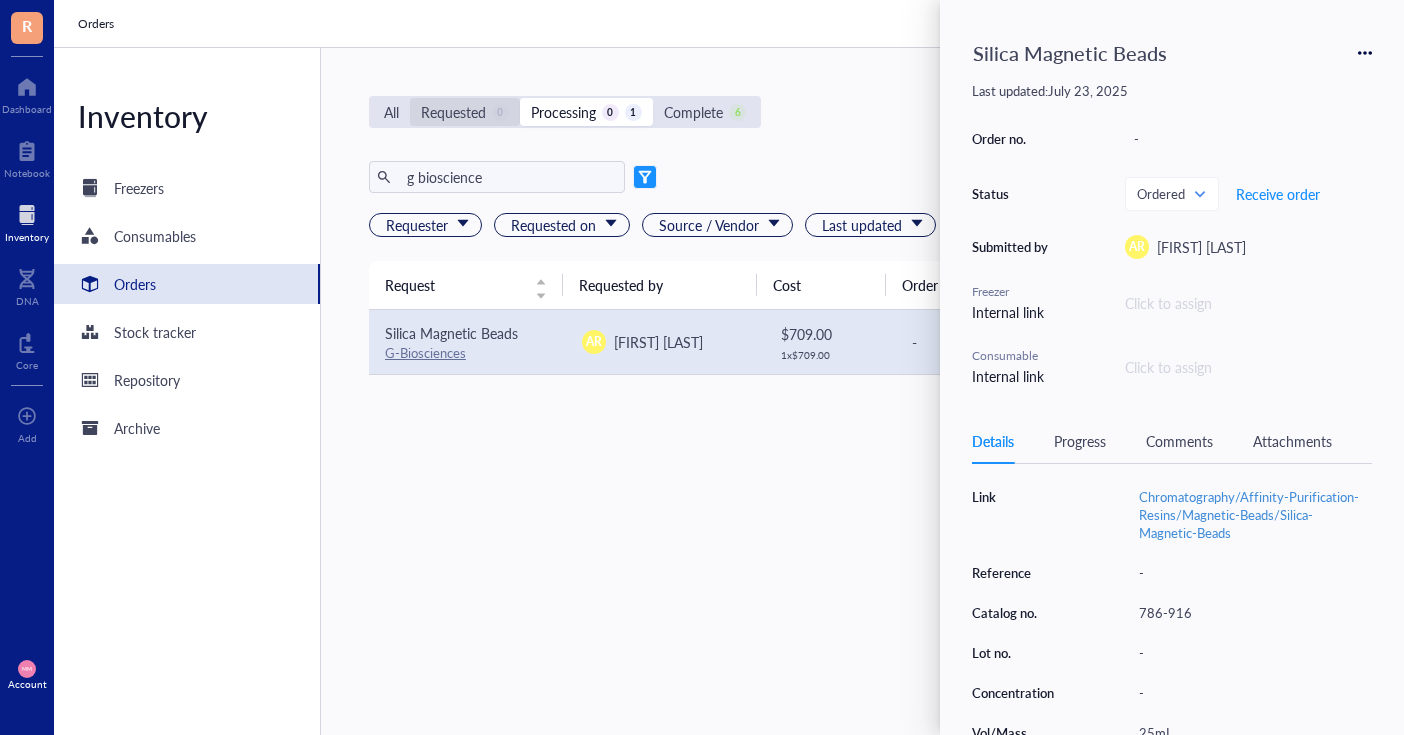 click on "Requested" at bounding box center [453, 112] 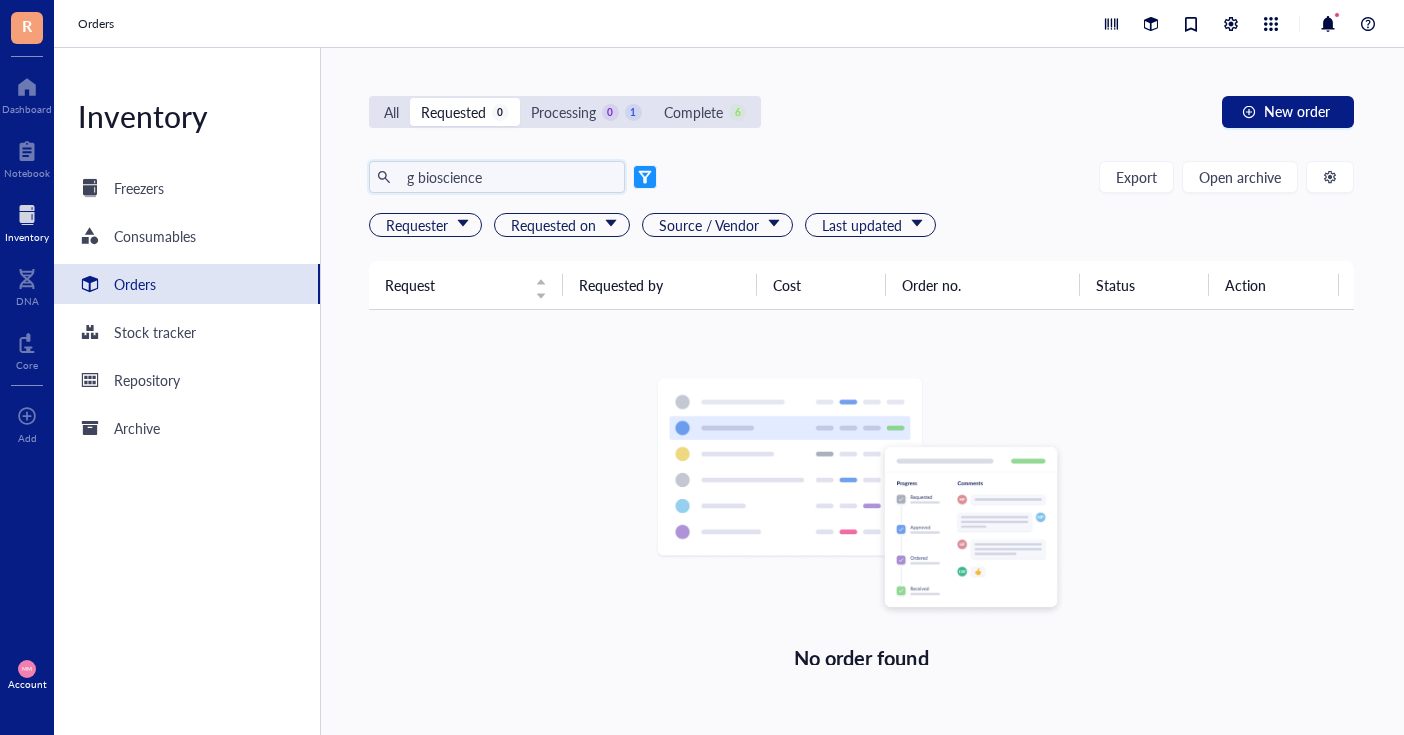drag, startPoint x: 523, startPoint y: 179, endPoint x: 351, endPoint y: 157, distance: 173.40128 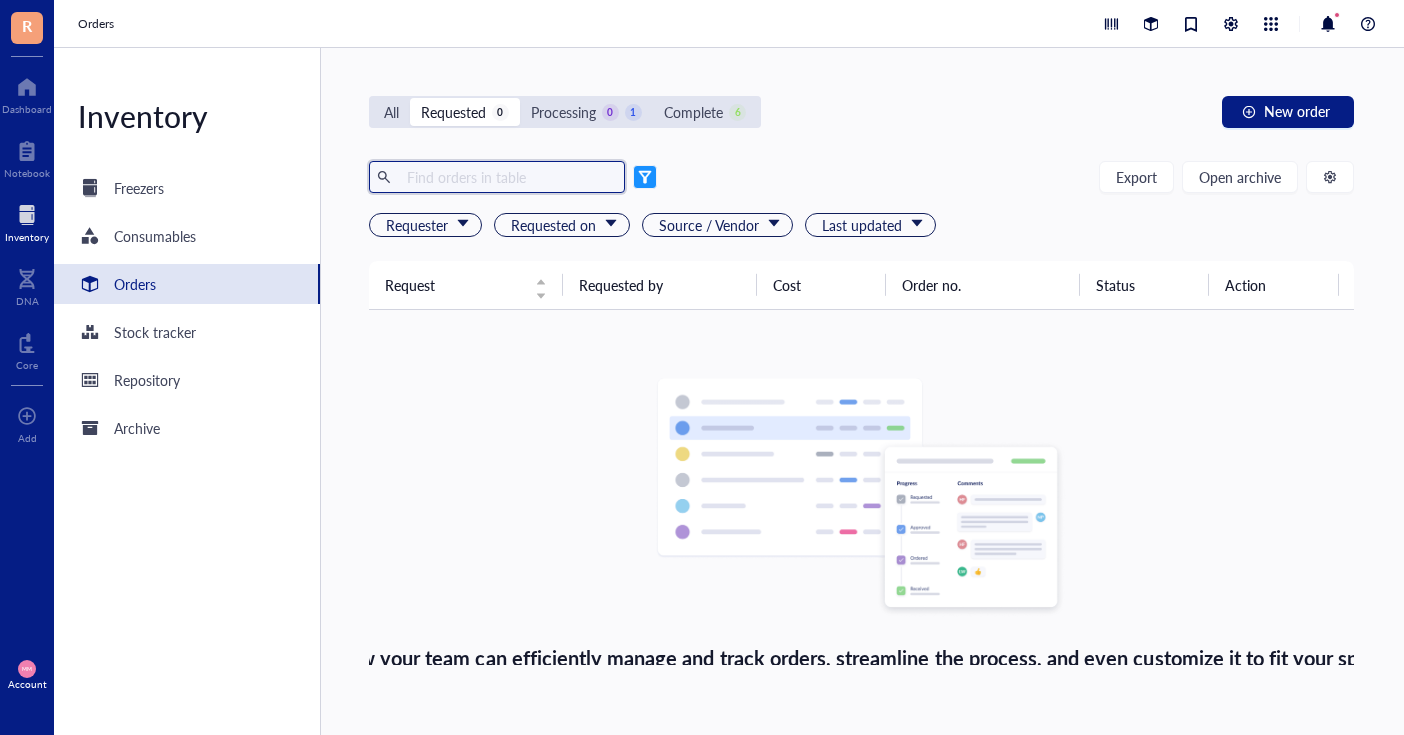 type 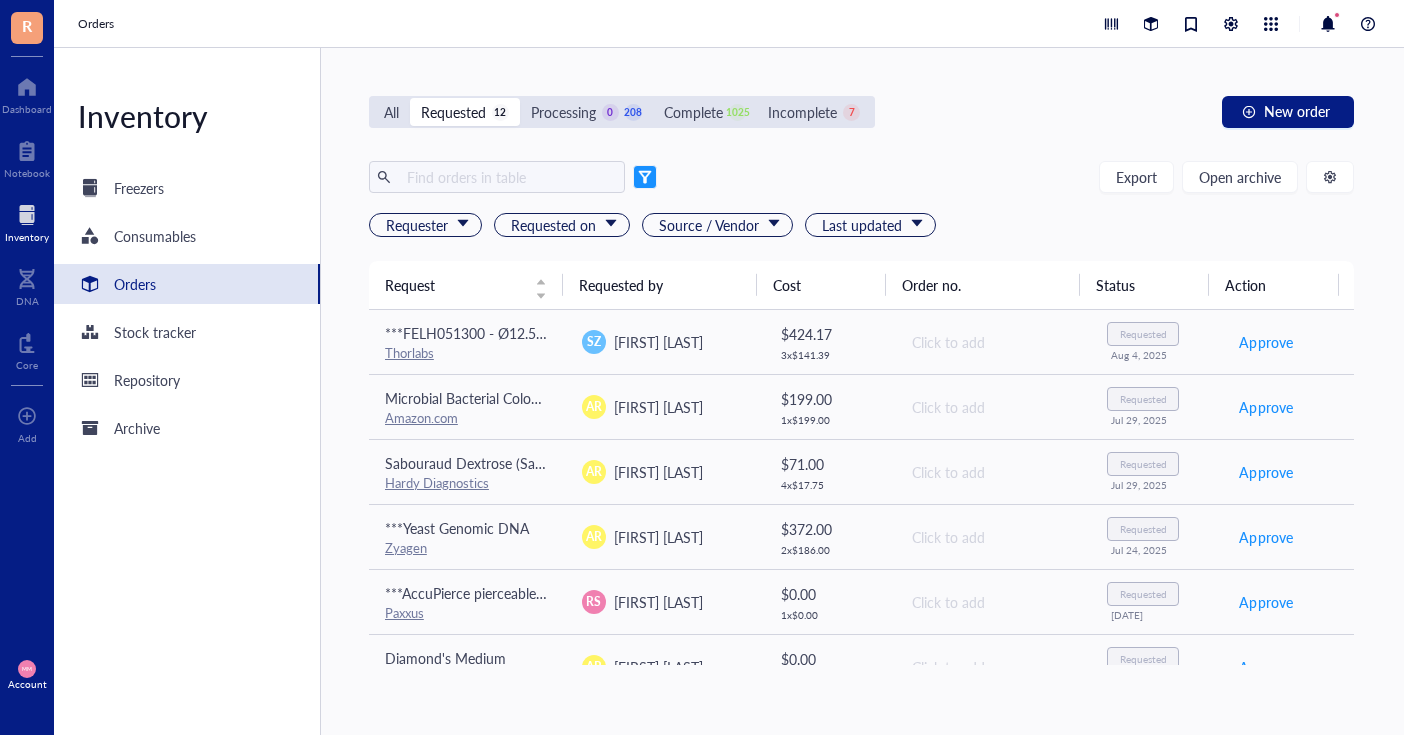 click on "***FELH051300 - Ø12.5 mm Longpass Filter, Cut-On Wavelength: 1300 nm Thorlabs SZ [FIRST] [LAST] $ 424.17 3 x $ 141.39 Click to add Requested Aug 4, 2025 Approve Microbial Bacterial Colony Counter Amazon.com AR [FIRST] [LAST] $ 199.00 1 x $ 199.00 Click to add Requested Jul 29, 2025 Approve Sabouraud Dextrose (SabDex) Agar, Emmons Hardy Diagnostics AR [FIRST] [LAST] $ 71.00 4 x $ 17.75 Click to add Requested Jul 29, 2025 Approve ***Yeast Genomic DNA Zyagen AR [FIRST] [LAST] $ 372.00 2 x $ 186.00 Click to add Requested Jul 24, 2025 Approve ***AccuPierce pierceable foil lidding Paxxus RS [FIRST] [LAST] $ 0.00 1 x $ 0.00 Click to add Requested Jul 14, 2025 Approve Diamond's Medium ThermFisher AR [FIRST] [LAST] $ 0.00 1 x $ 0.00 Click to add Requested Jun 4, 2025 Approve ***Sera-Mag Beads Cytiva NG" at bounding box center [861, 391] 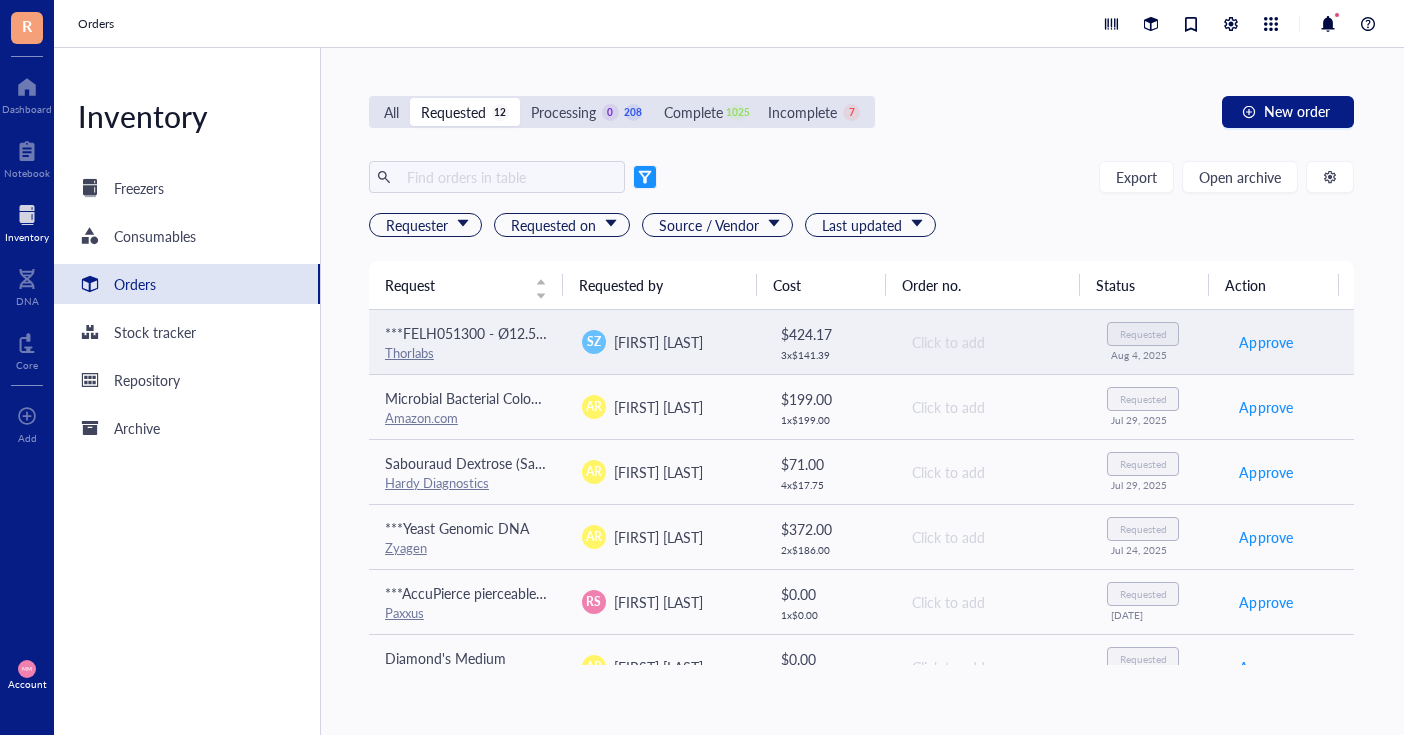 click on "[FIRST] [LAST]" at bounding box center [658, 342] 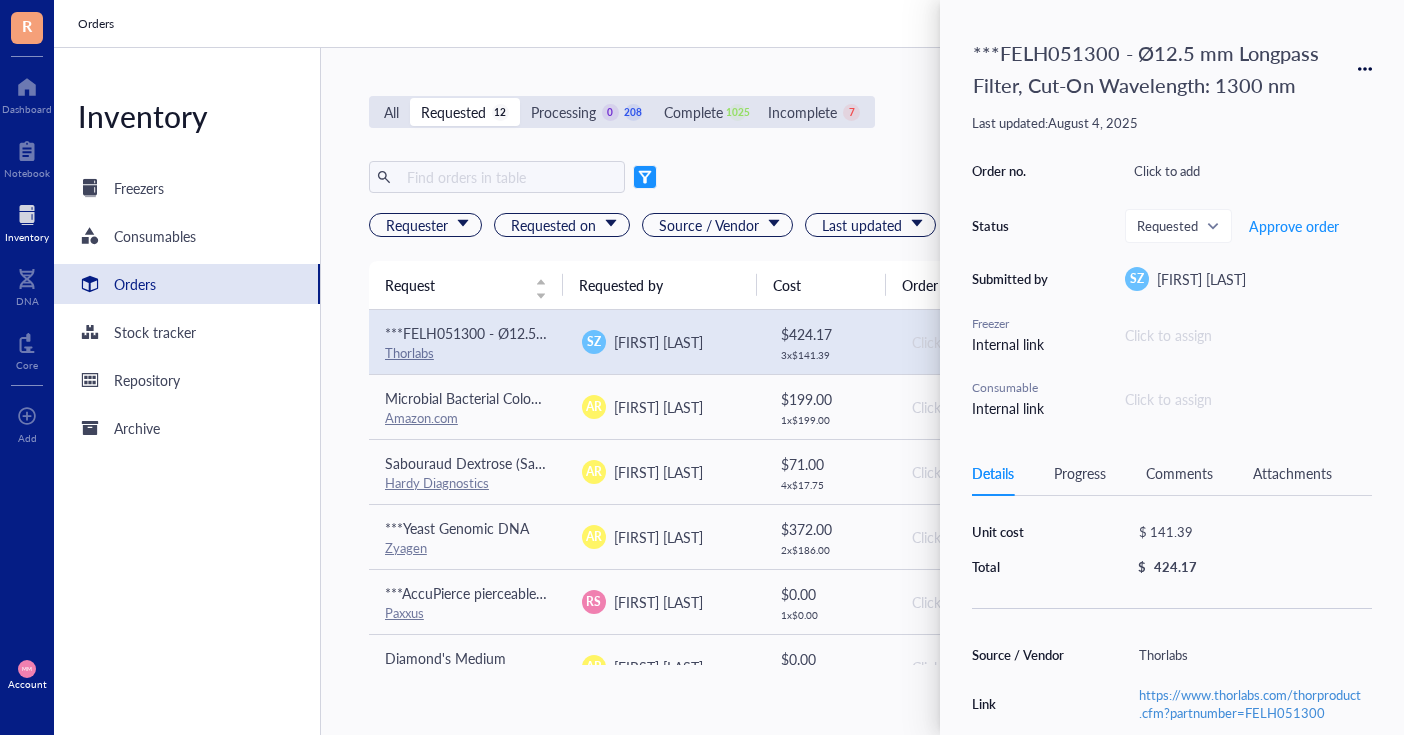 scroll, scrollTop: 184, scrollLeft: 0, axis: vertical 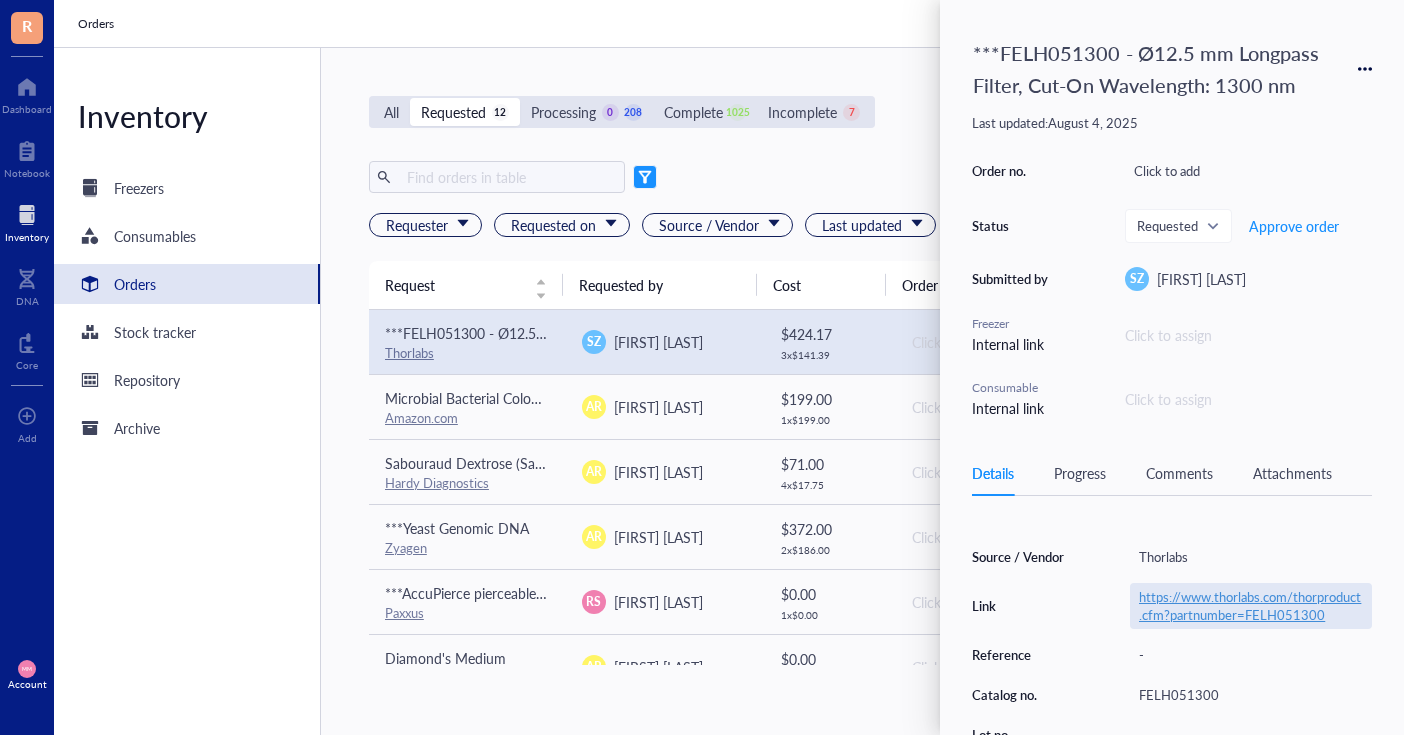 click on "https://www.thorlabs.com/thorproduct.cfm?partnumber=FELH051300" at bounding box center (1250, 605) 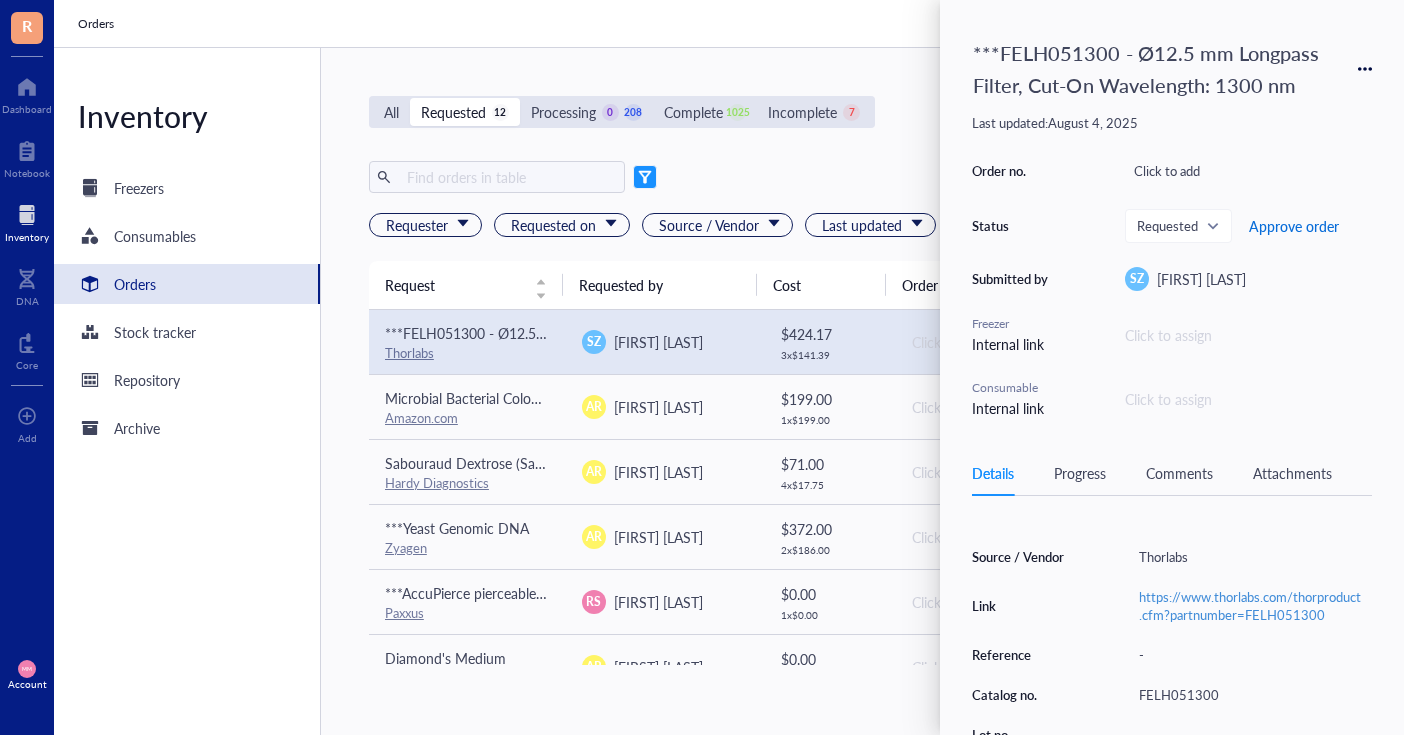 click on "Approve order" at bounding box center (1294, 226) 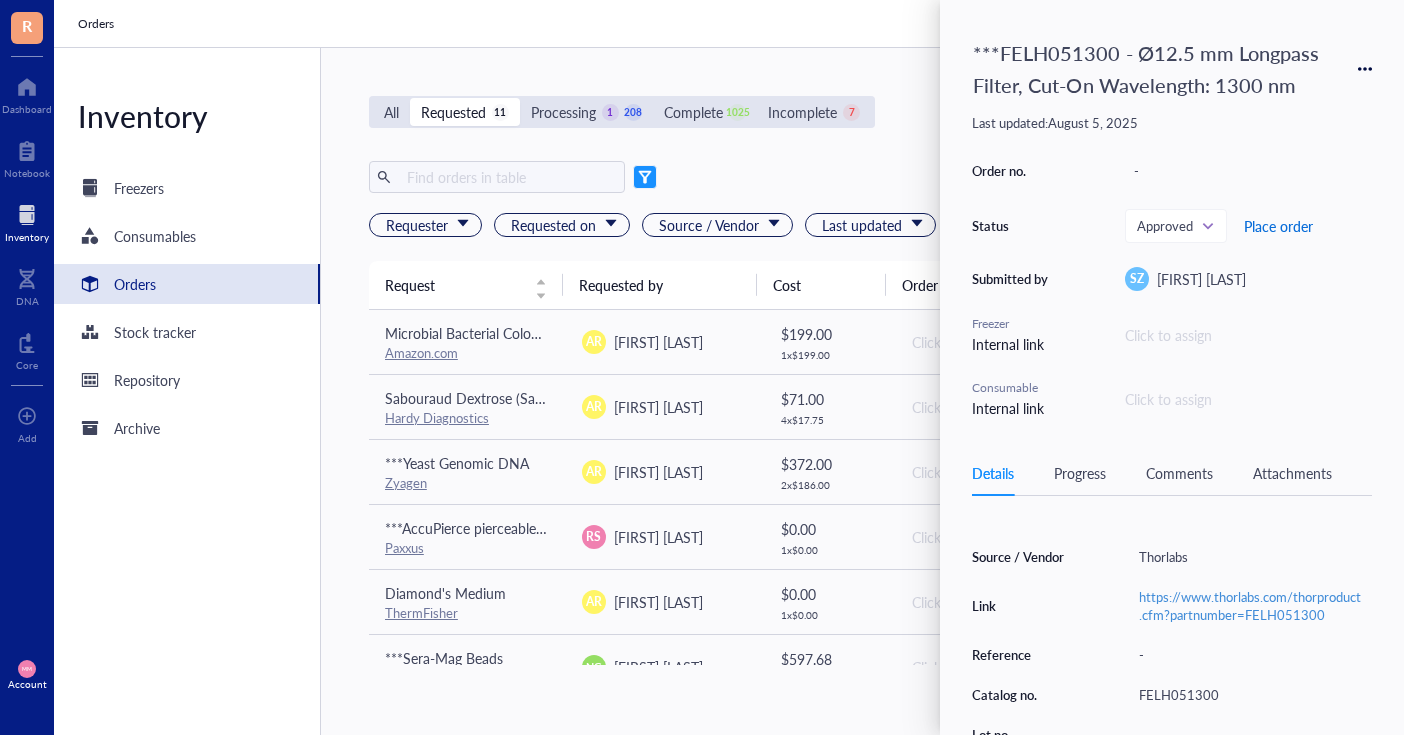 click on "Place order" at bounding box center (1278, 226) 